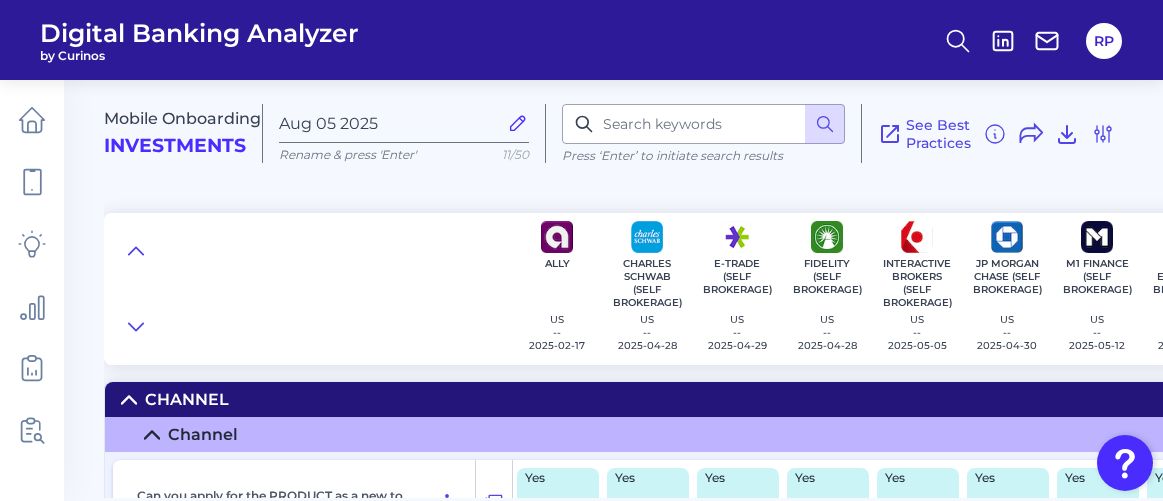 click 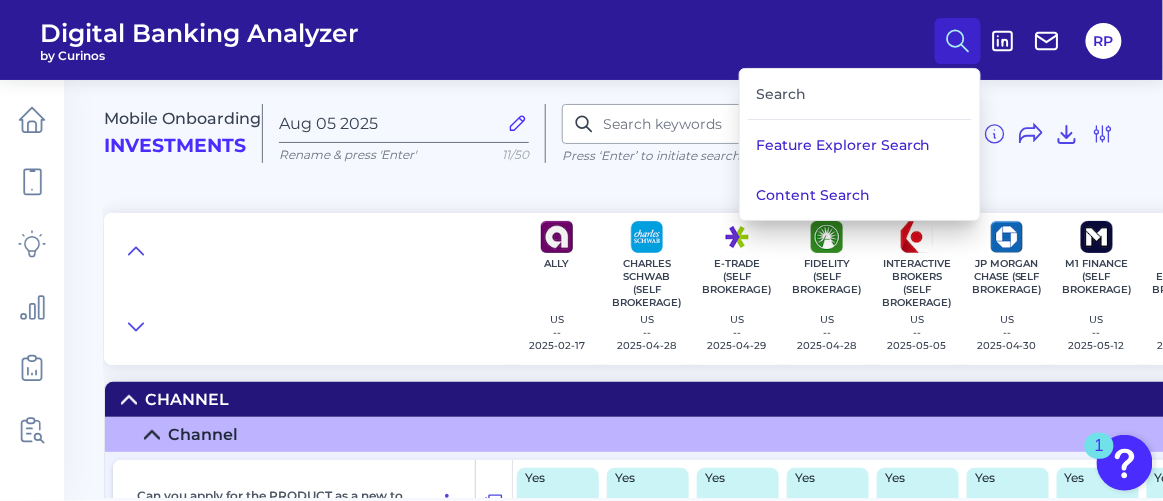 scroll, scrollTop: 0, scrollLeft: 225, axis: horizontal 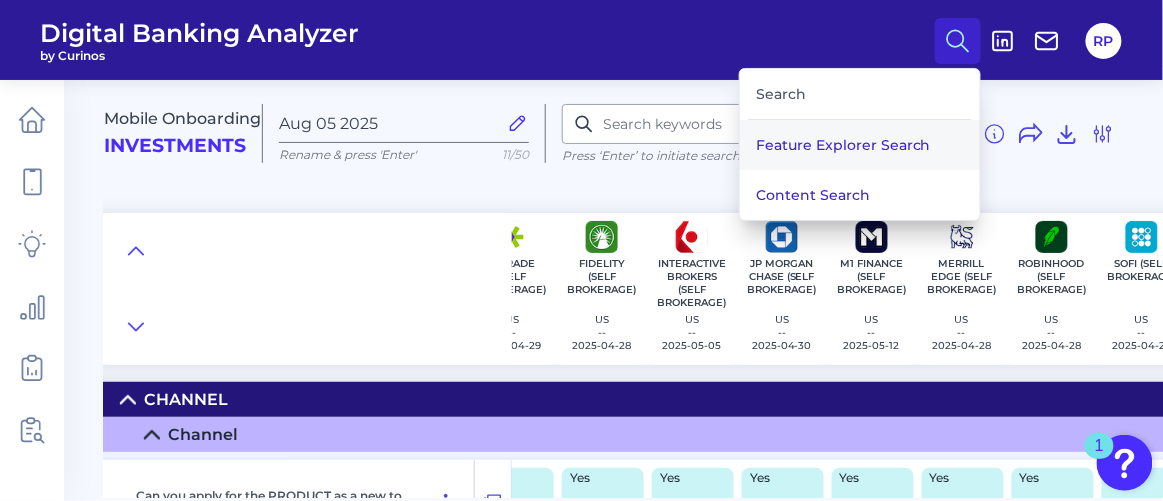 click on "Feature Explorer Search" at bounding box center [860, 145] 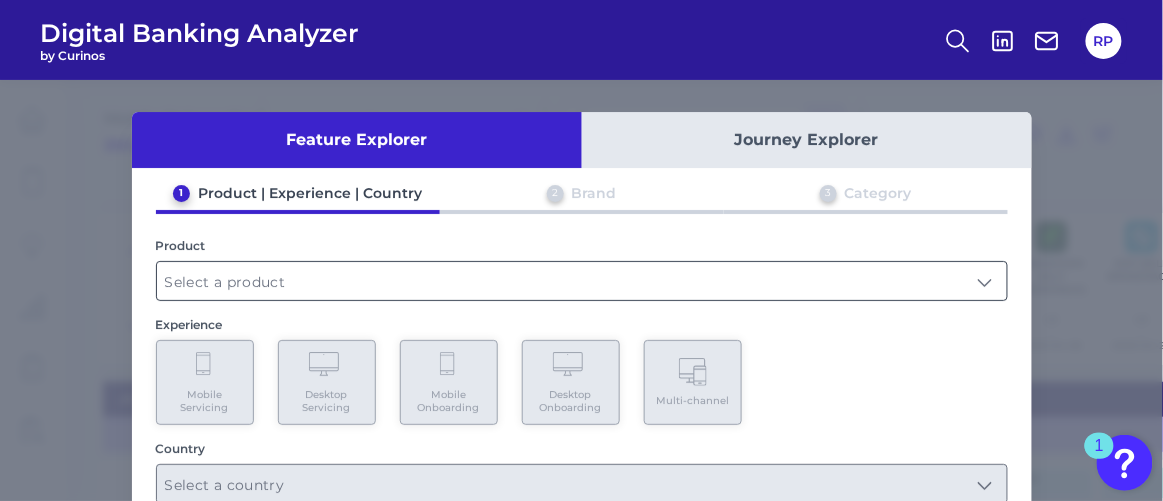 click at bounding box center (582, 281) 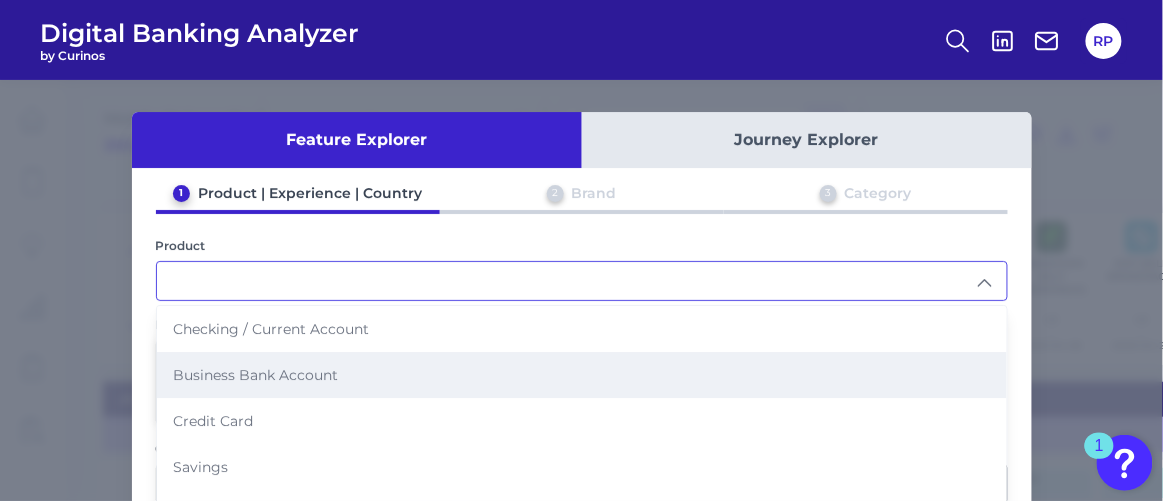 click on "Business Bank Account" at bounding box center (582, 375) 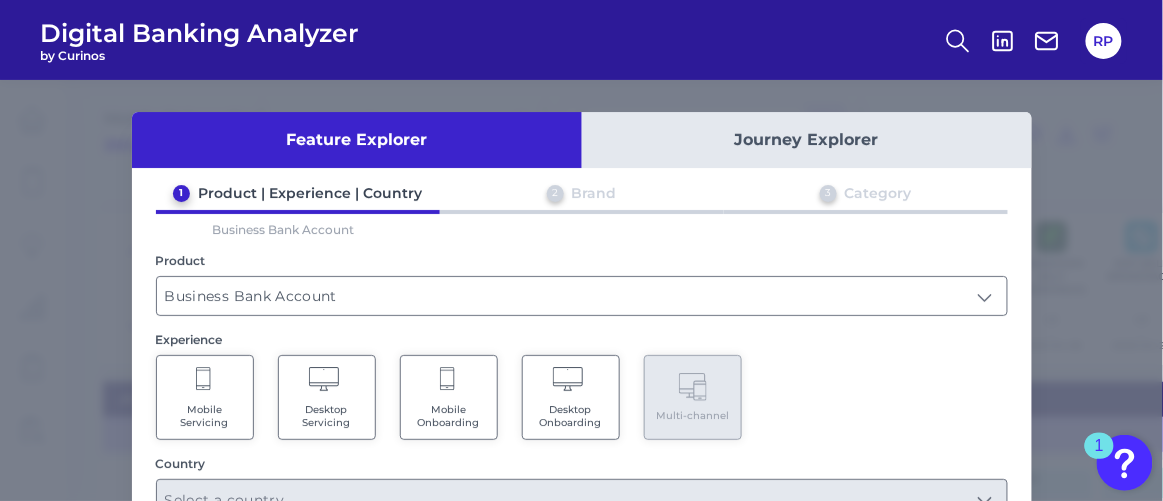 click on "Mobile Servicing" at bounding box center [205, 416] 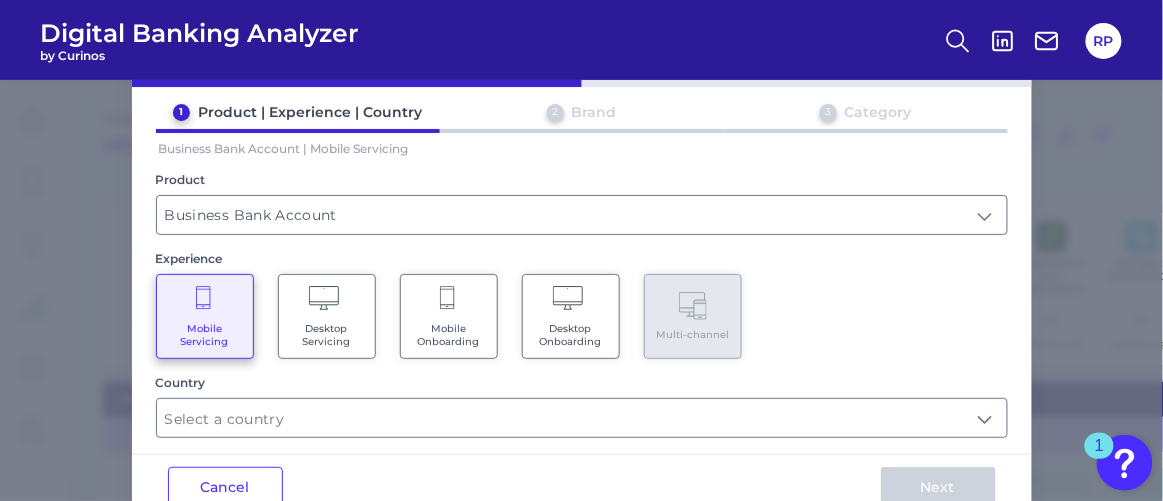 scroll, scrollTop: 125, scrollLeft: 0, axis: vertical 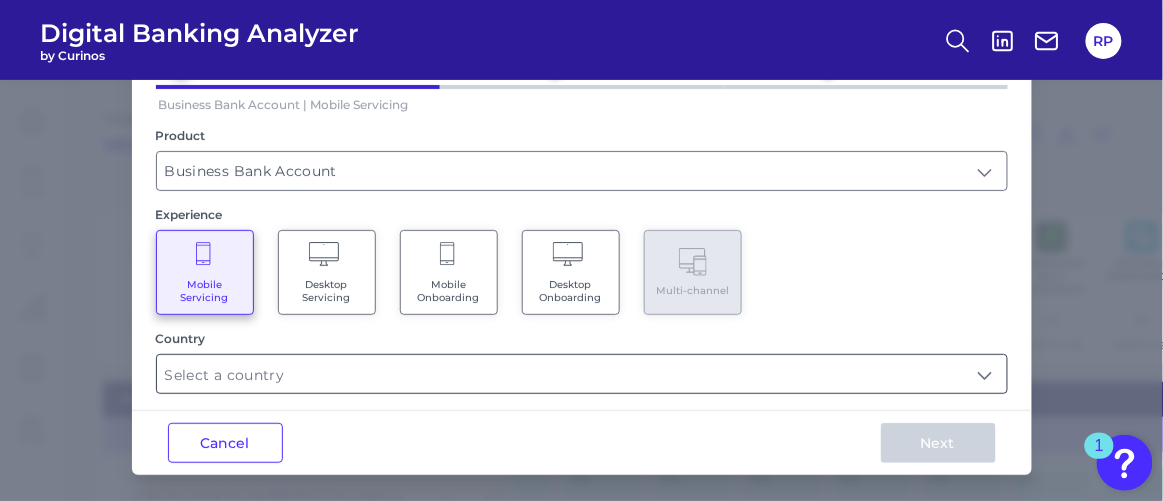 click at bounding box center [582, 374] 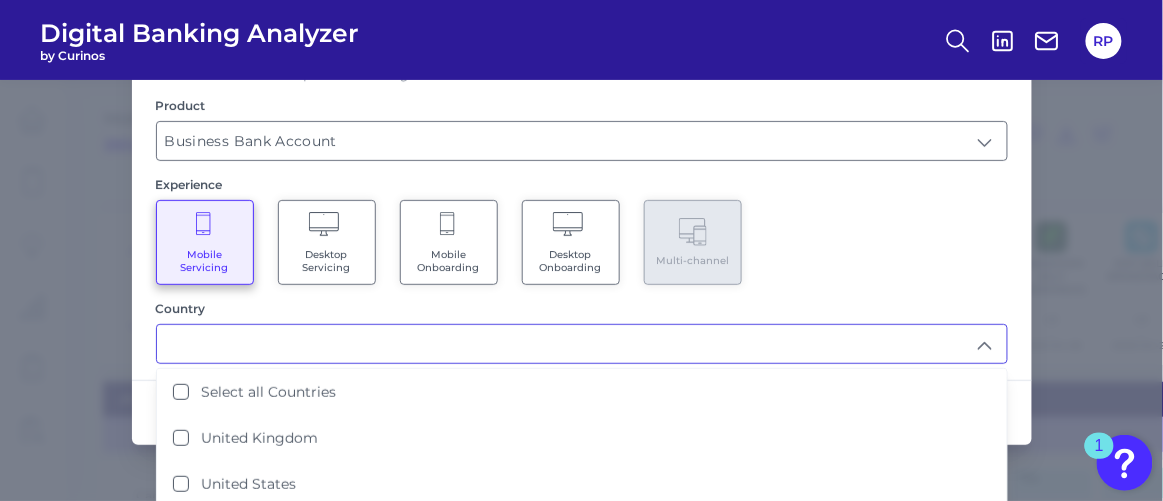 scroll, scrollTop: 125, scrollLeft: 0, axis: vertical 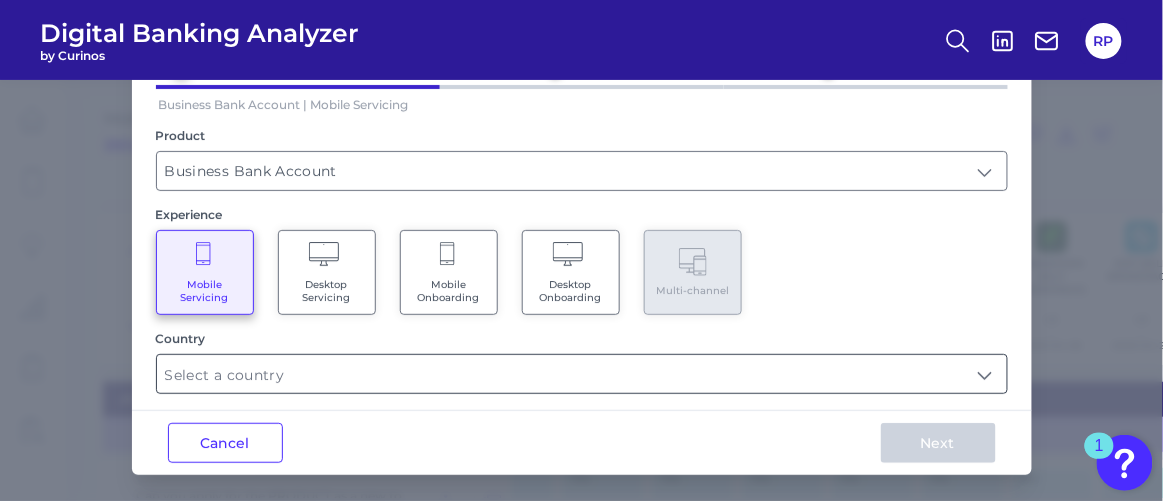 click at bounding box center [582, 374] 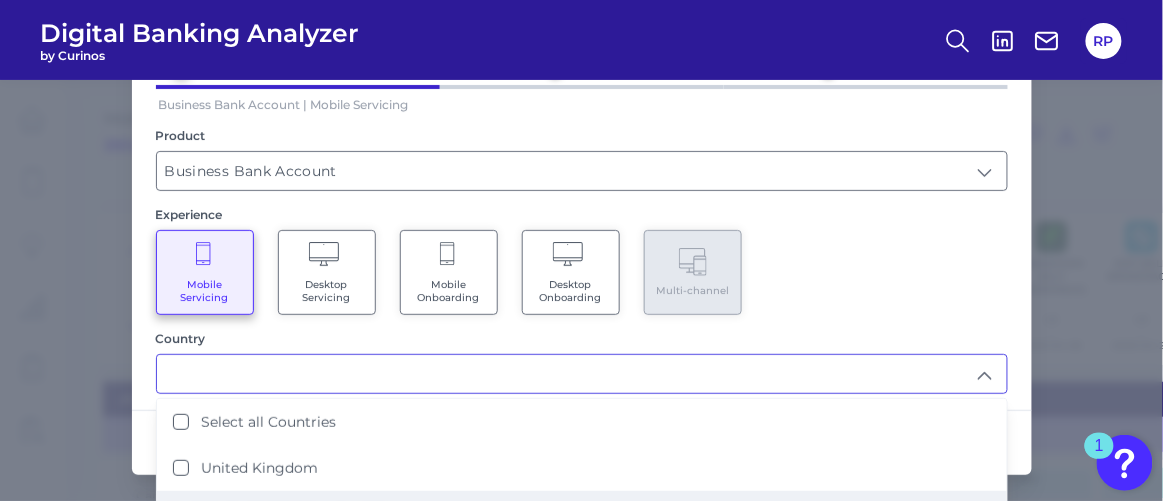click on "United States" at bounding box center [582, 514] 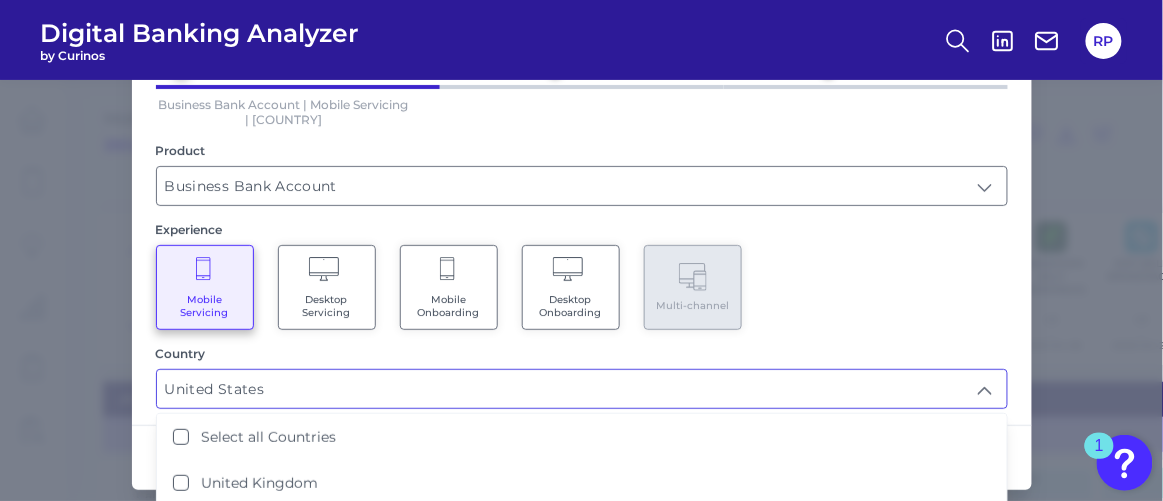 click on "Mobile Servicing Desktop Servicing Mobile Onboarding Desktop Onboarding Multi-channel" at bounding box center (582, 287) 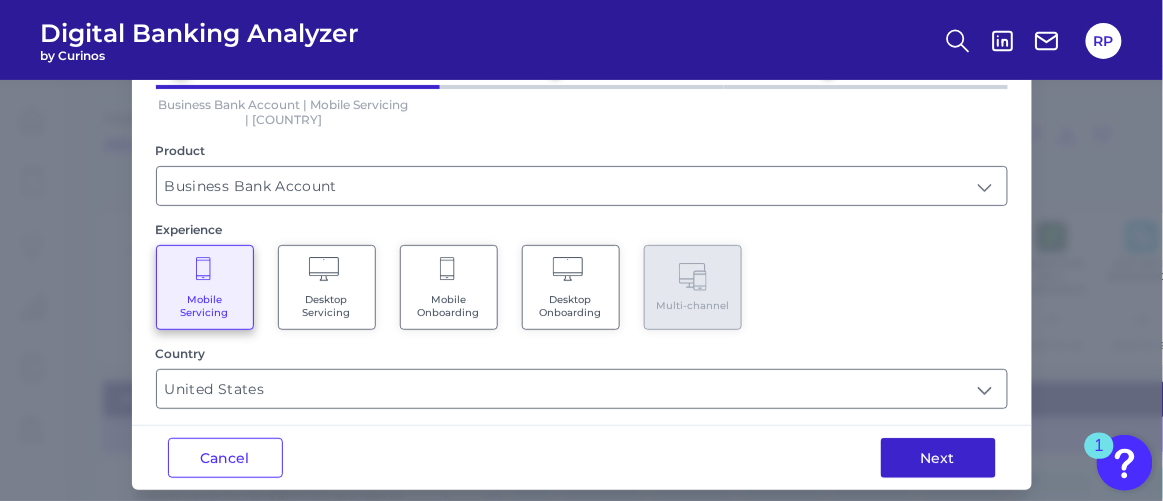 click on "Next" at bounding box center (938, 458) 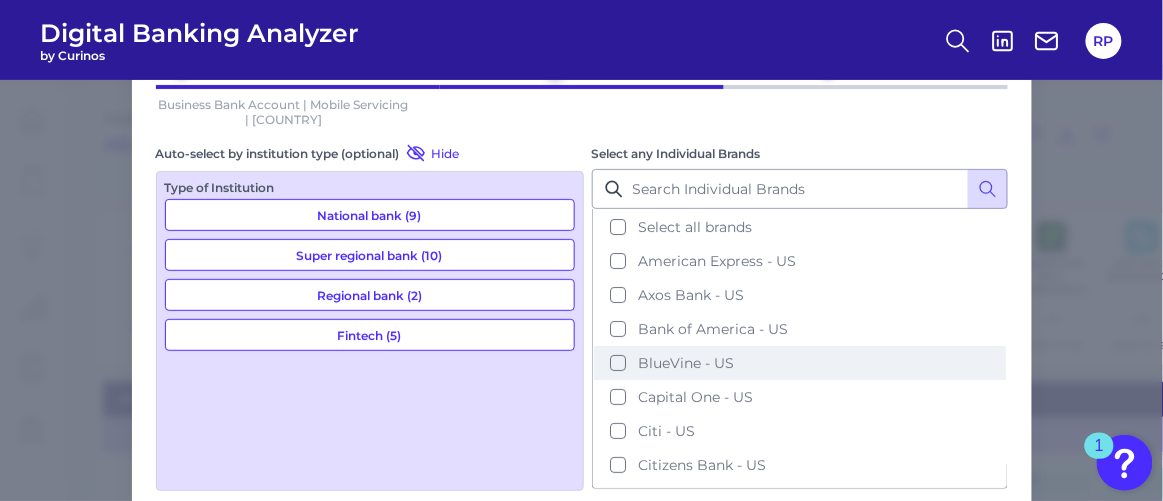 scroll, scrollTop: 125, scrollLeft: 0, axis: vertical 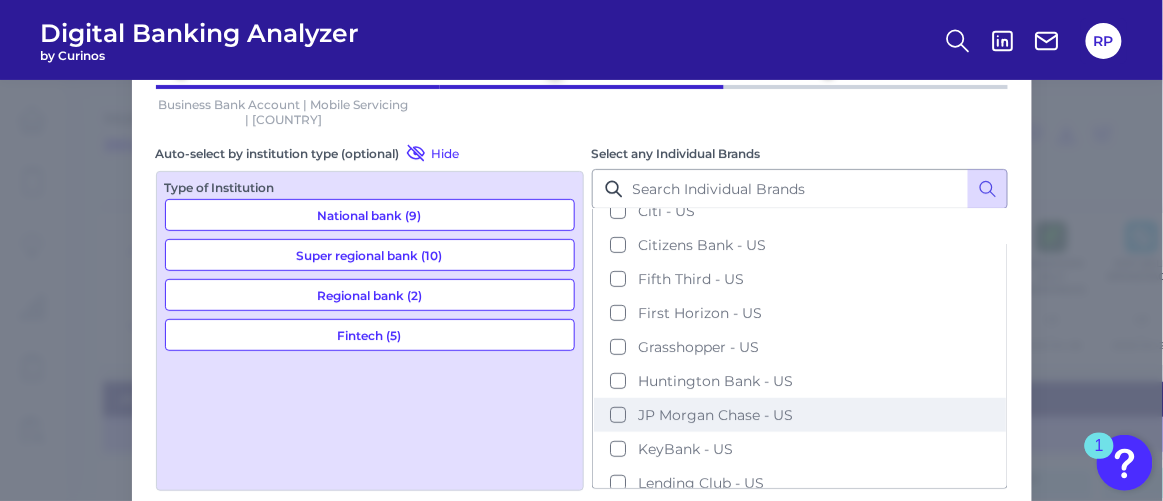 click on "JP Morgan Chase - US" at bounding box center (715, 415) 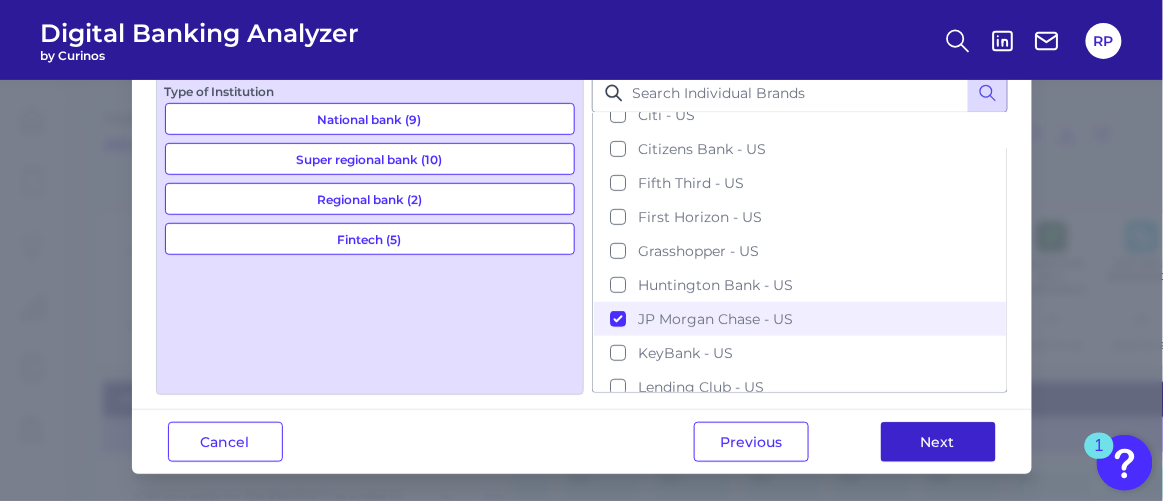 click on "Next" at bounding box center (938, 442) 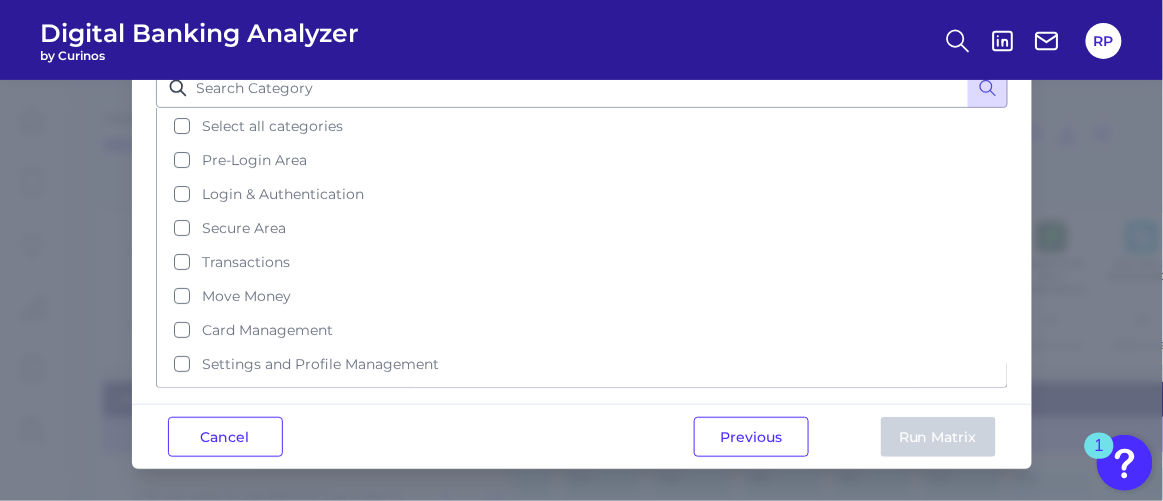 scroll, scrollTop: 223, scrollLeft: 0, axis: vertical 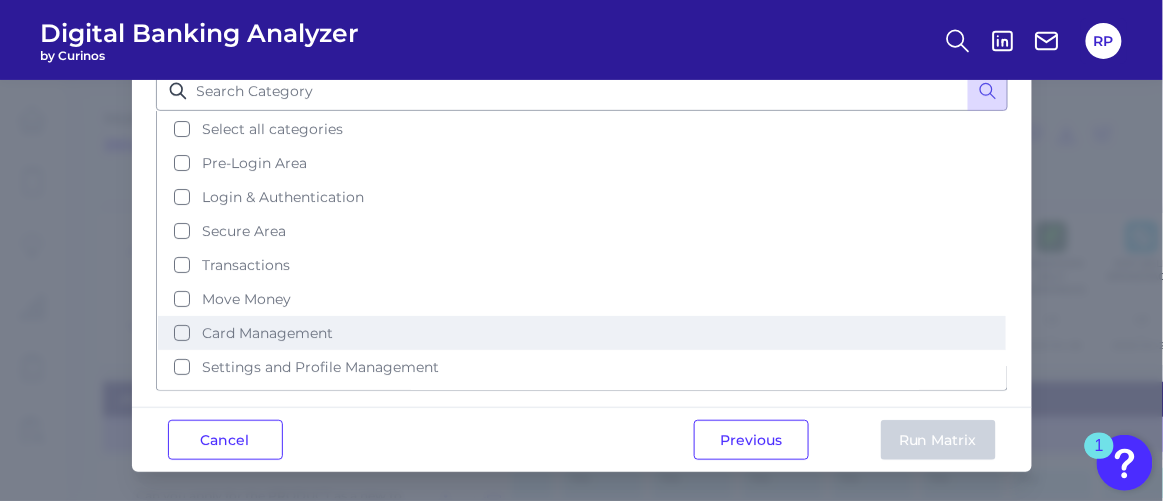 click on "Card Management" at bounding box center (582, 333) 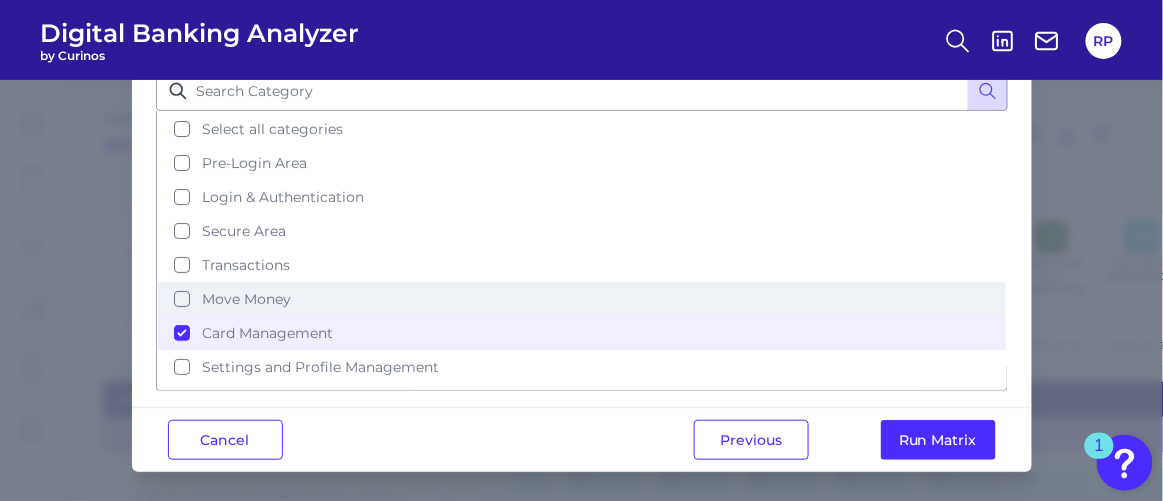 click on "Move Money" at bounding box center (246, 299) 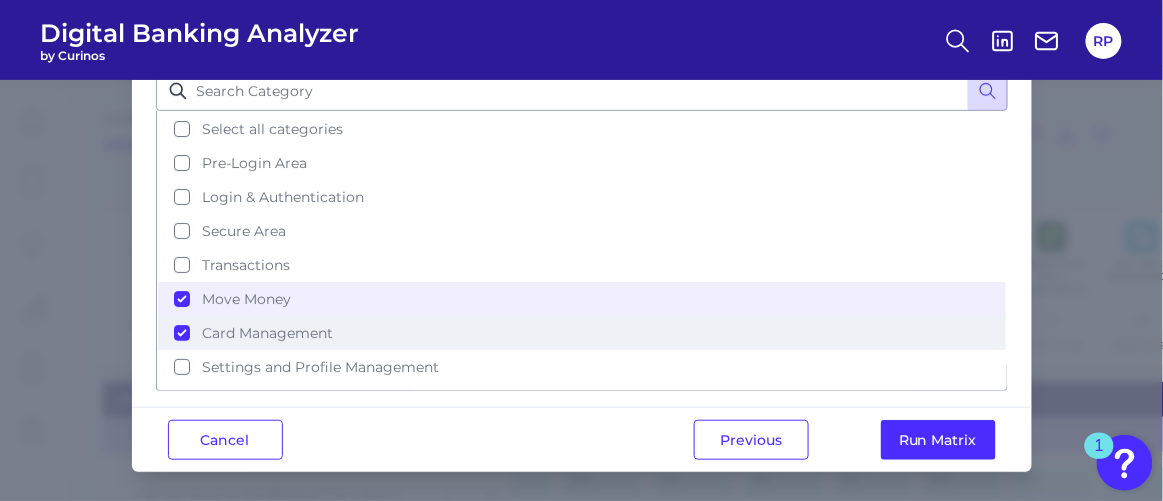 click on "Card Management" at bounding box center (267, 333) 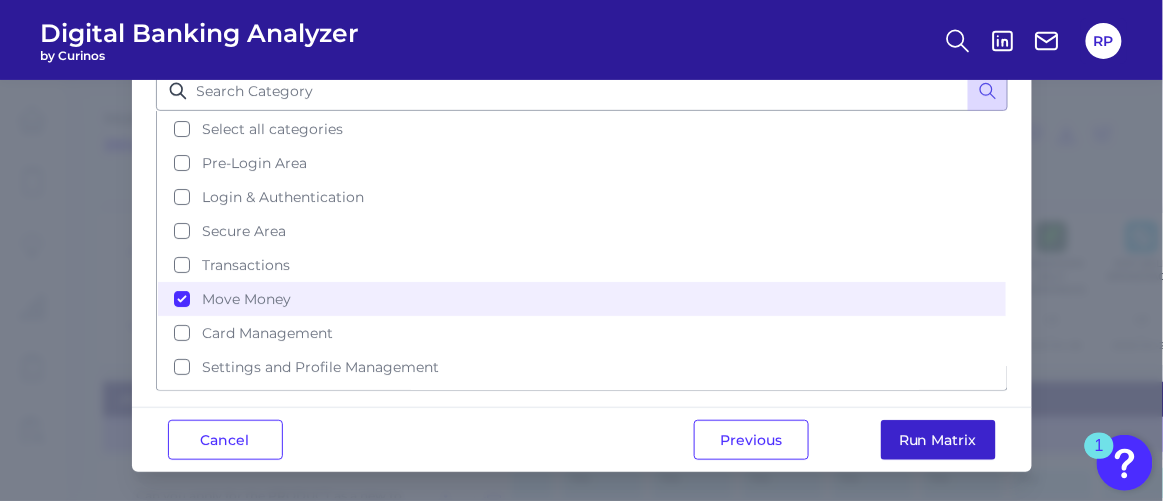 click on "Run Matrix" at bounding box center [938, 440] 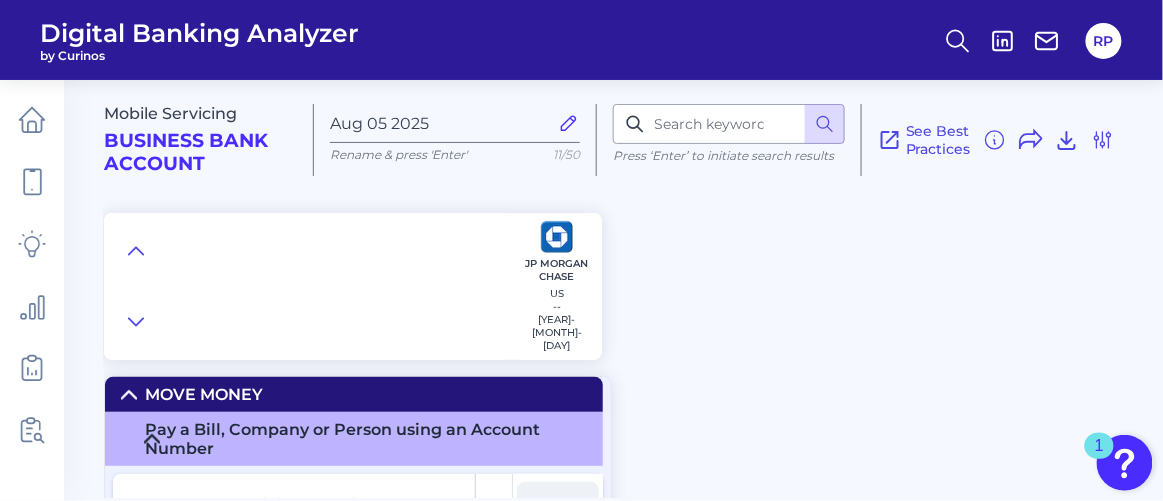 type on "Aug 06 2025" 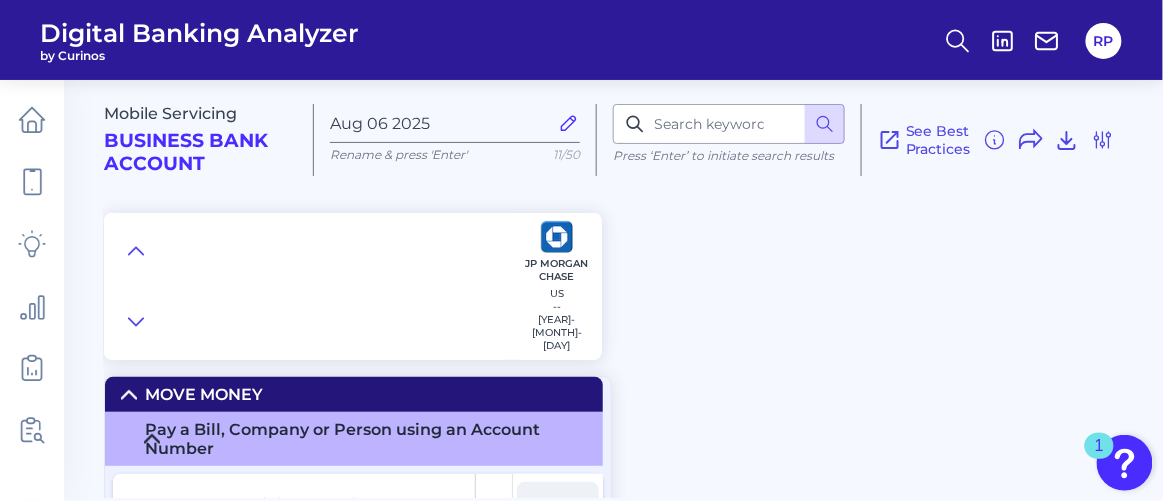 scroll, scrollTop: 0, scrollLeft: 0, axis: both 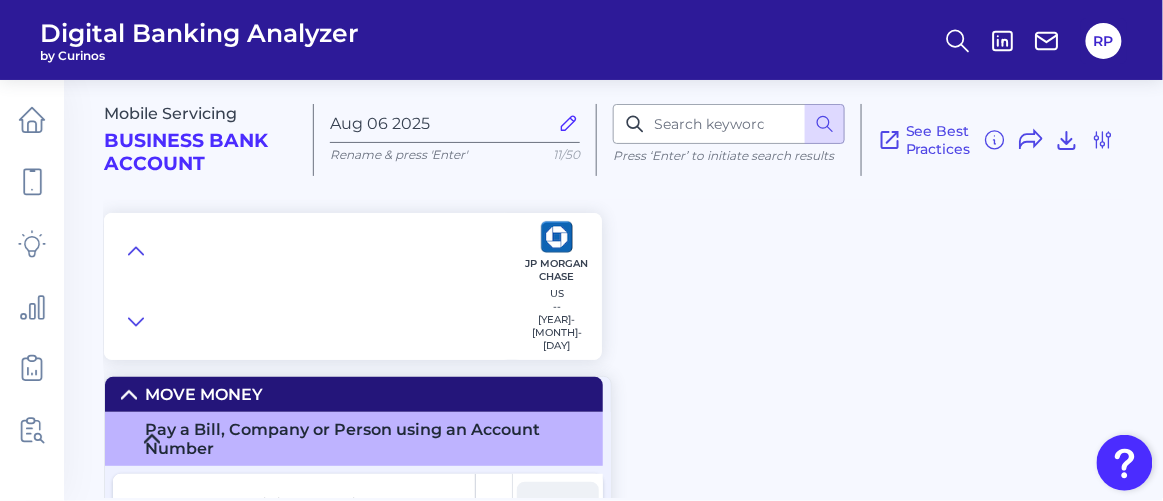 checkbox on "false" 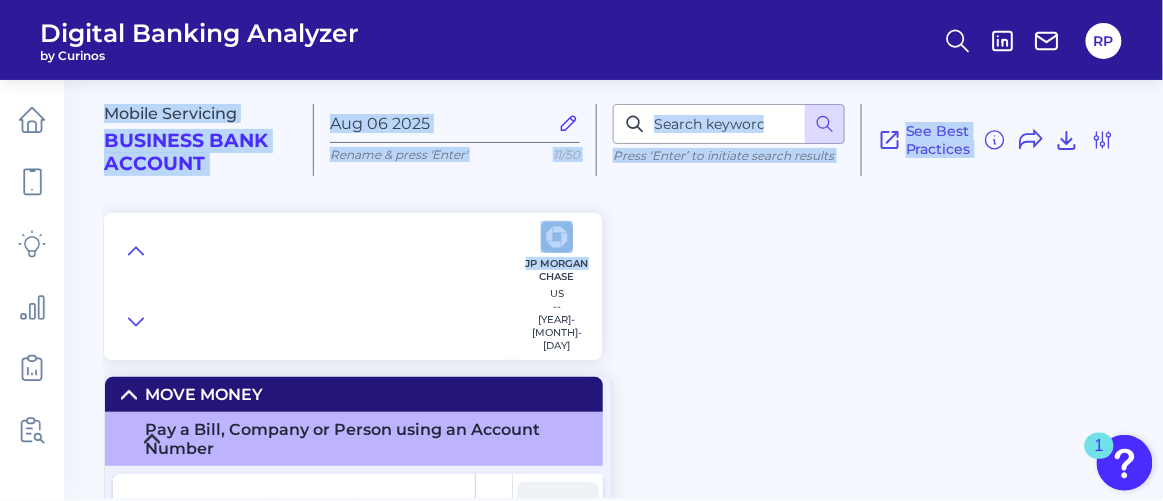 drag, startPoint x: 1159, startPoint y: 79, endPoint x: 1163, endPoint y: 153, distance: 74.10803 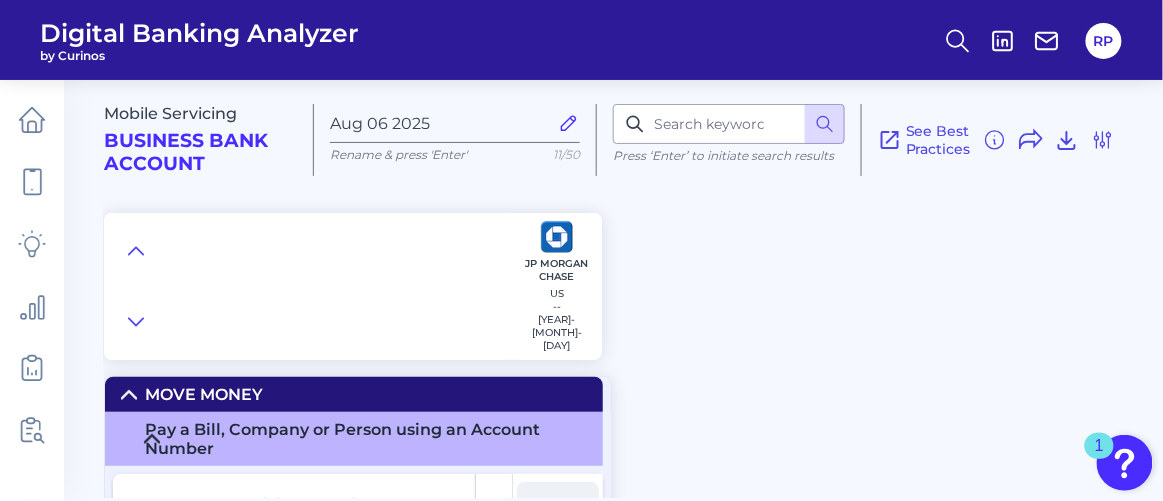 click on "Pay a Bill, Company or Person using an Account Number" at bounding box center [366, 439] 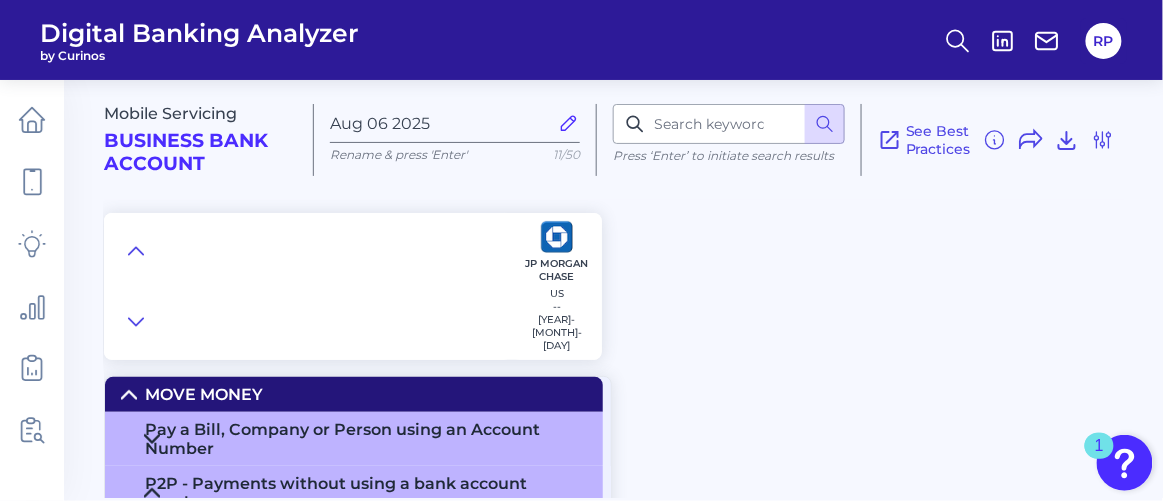 click on "P2P - Payments without using a bank account number" at bounding box center (366, 493) 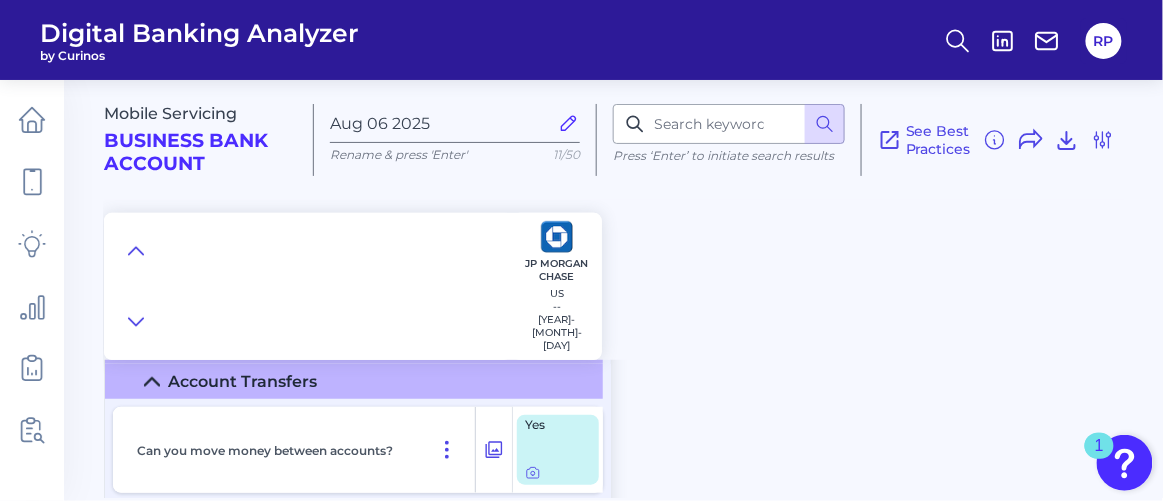 scroll, scrollTop: 141, scrollLeft: 0, axis: vertical 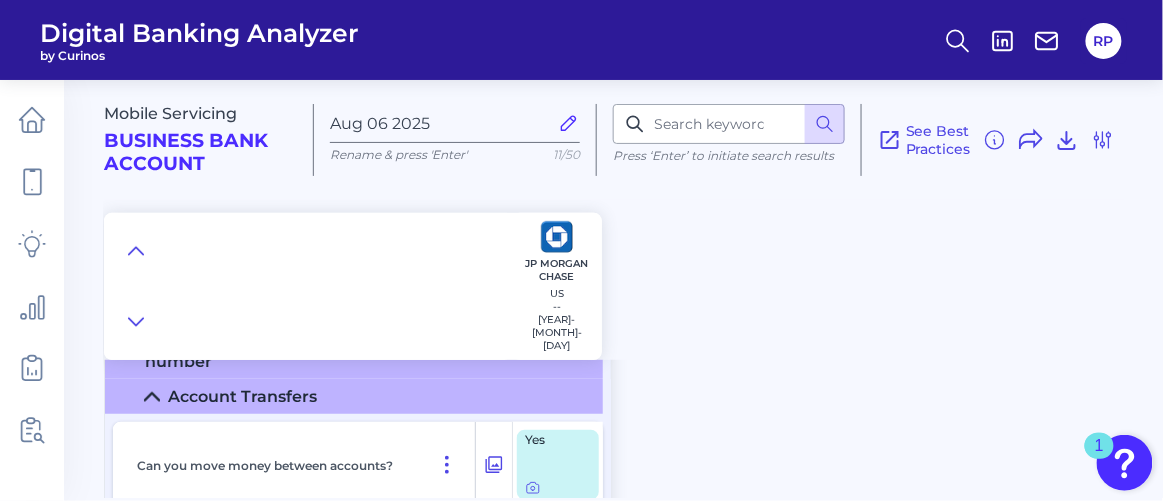 click on "Account Transfers" at bounding box center [242, 396] 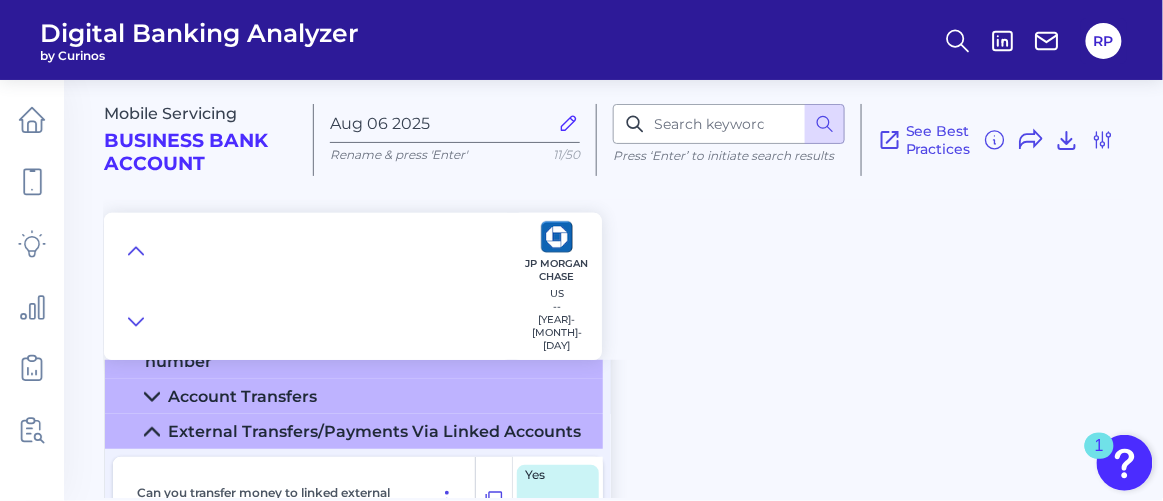 click on "External Transfers/Payments Via Linked Accounts" at bounding box center [374, 431] 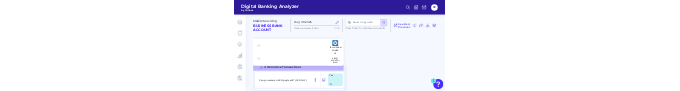 scroll, scrollTop: 938, scrollLeft: 0, axis: vertical 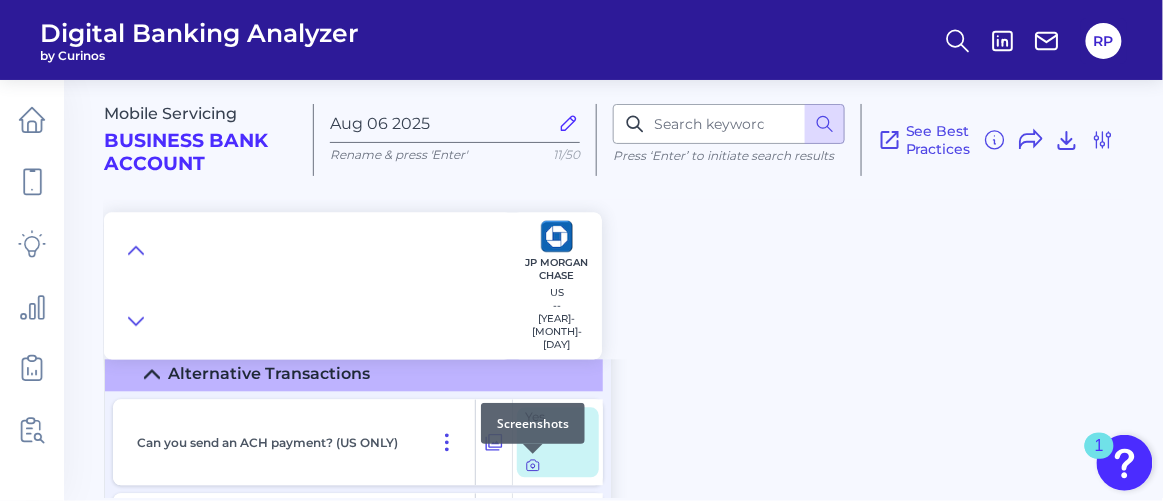 click 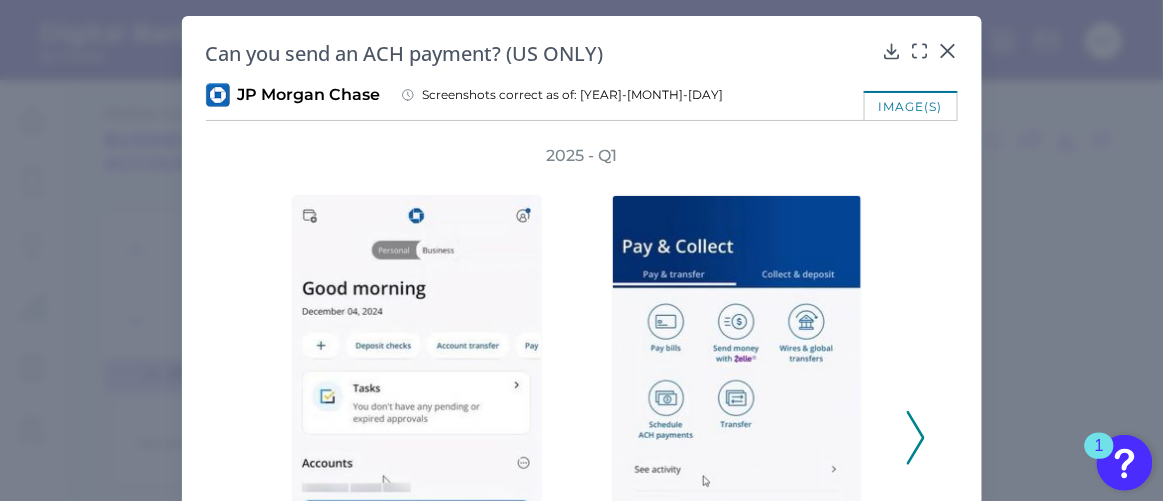 click 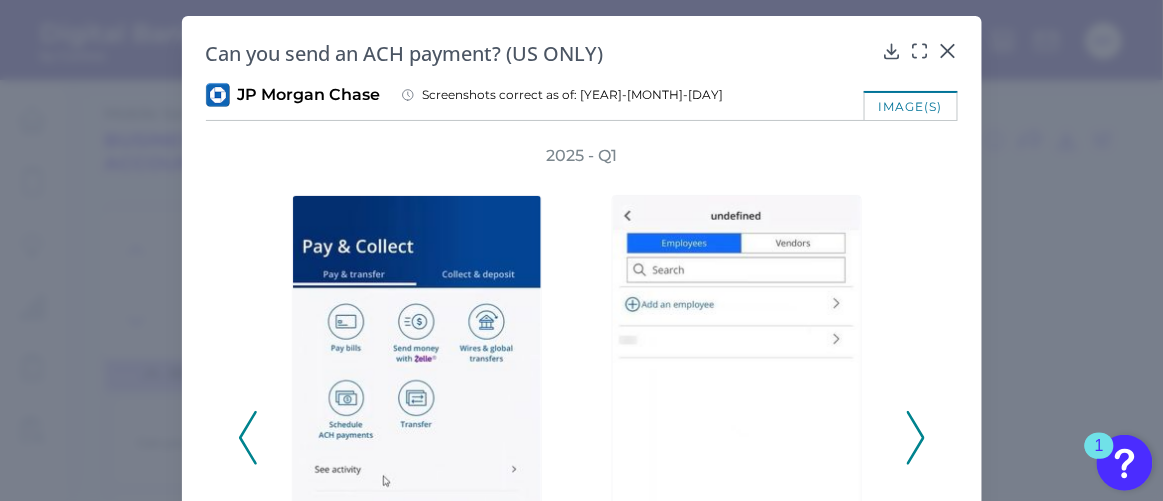 click 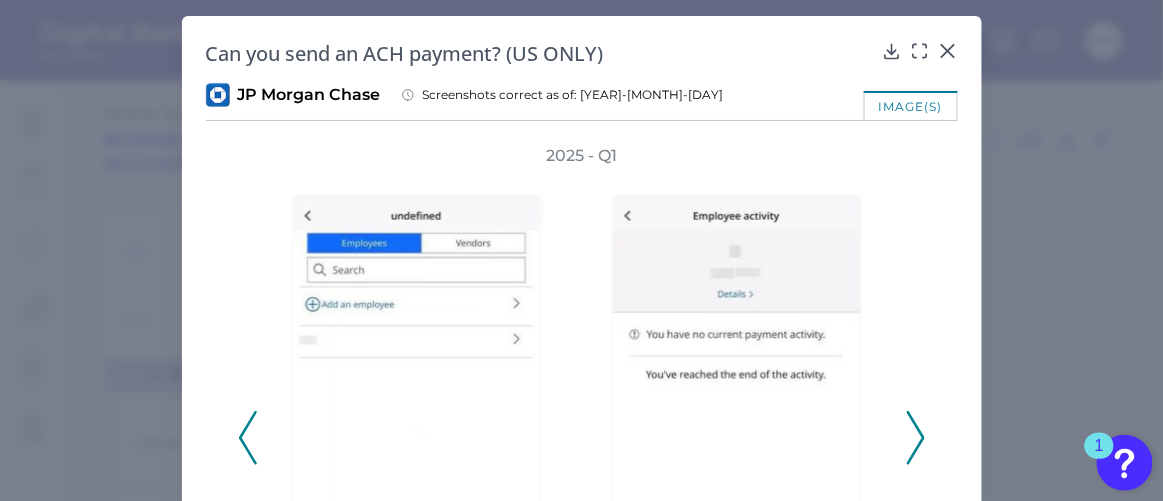 click 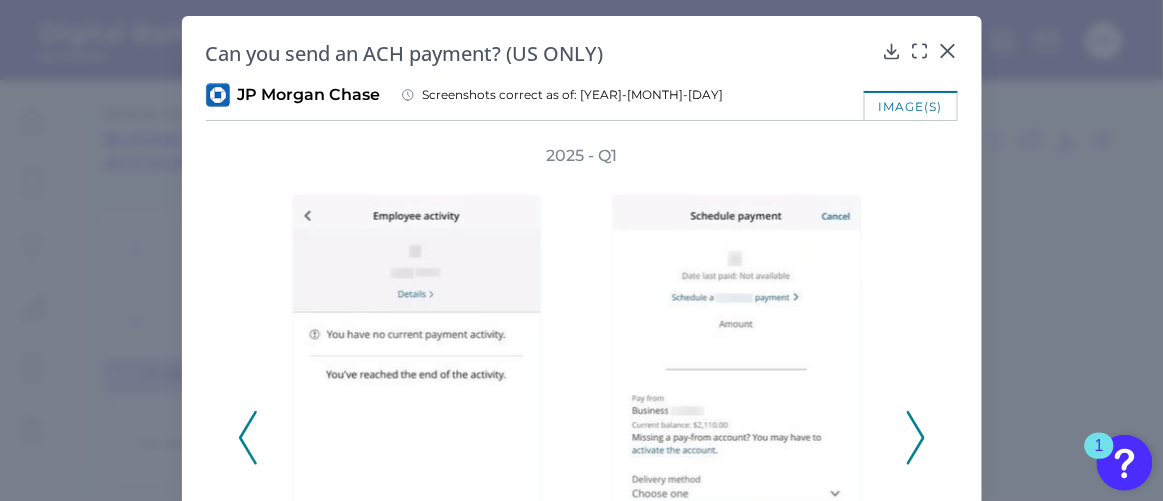click 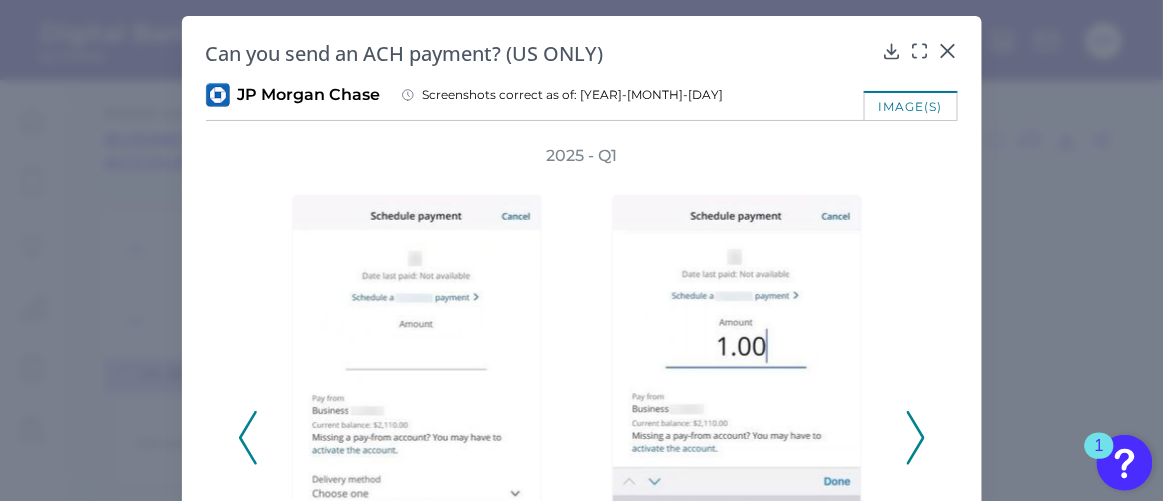 click 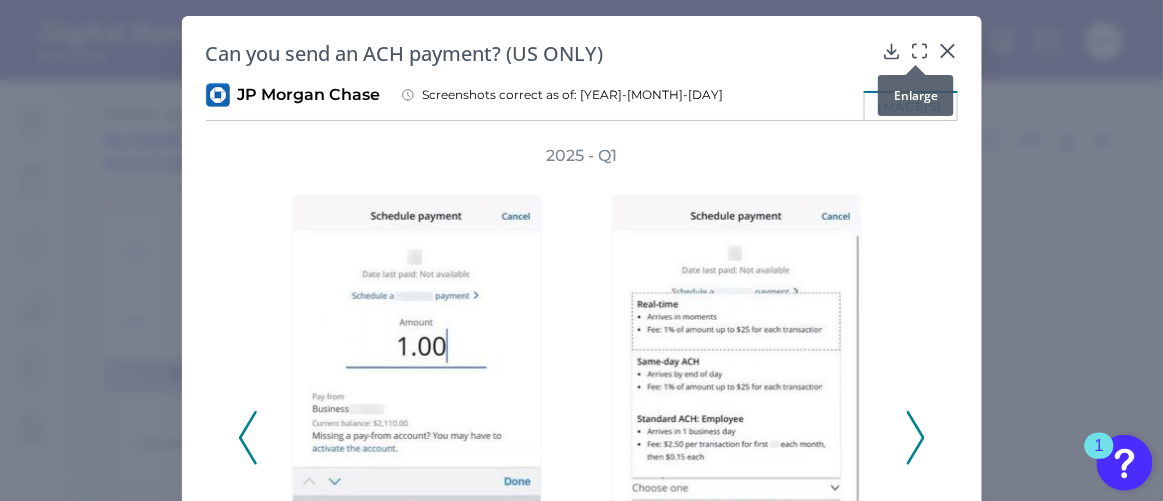 click 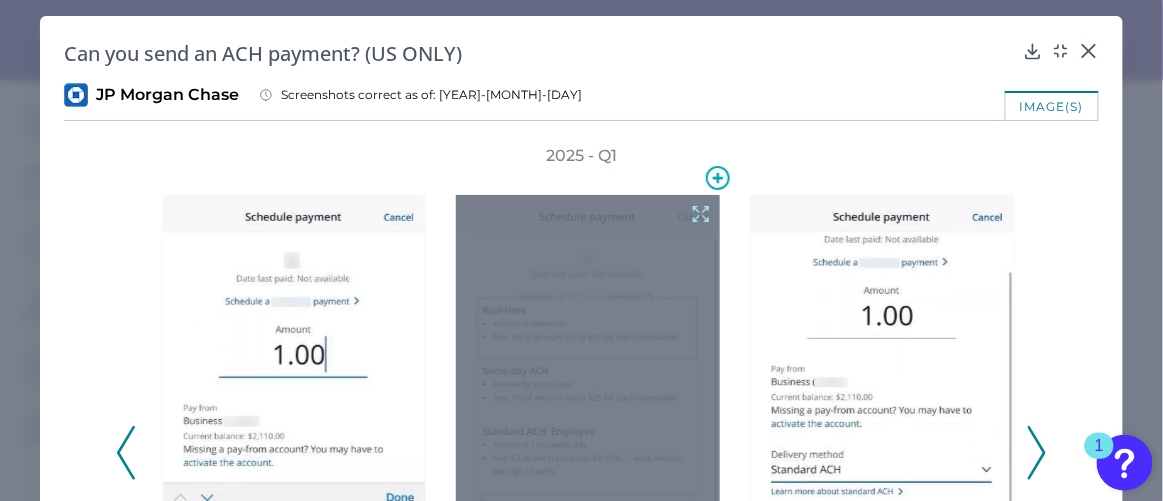 click 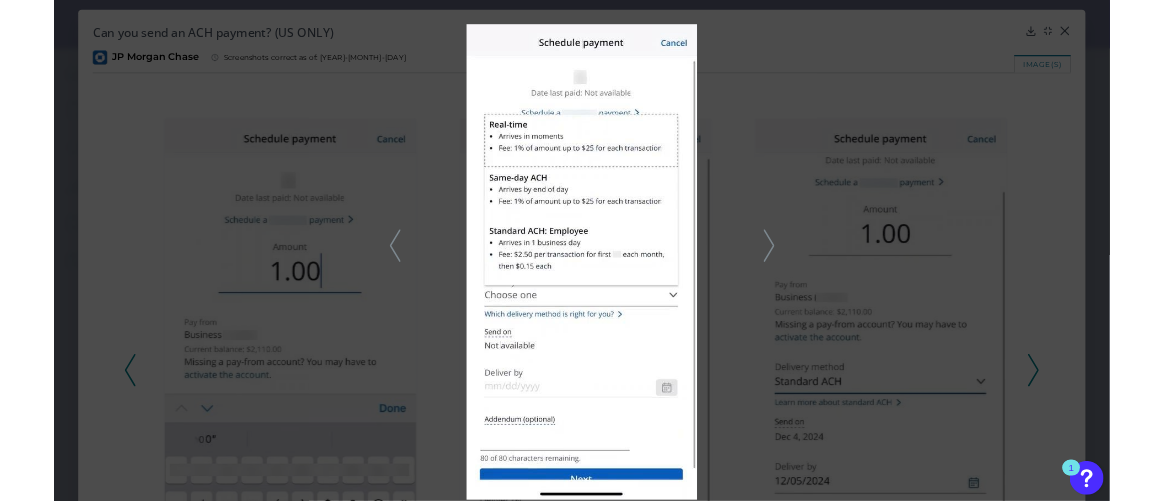 scroll, scrollTop: 939, scrollLeft: 0, axis: vertical 